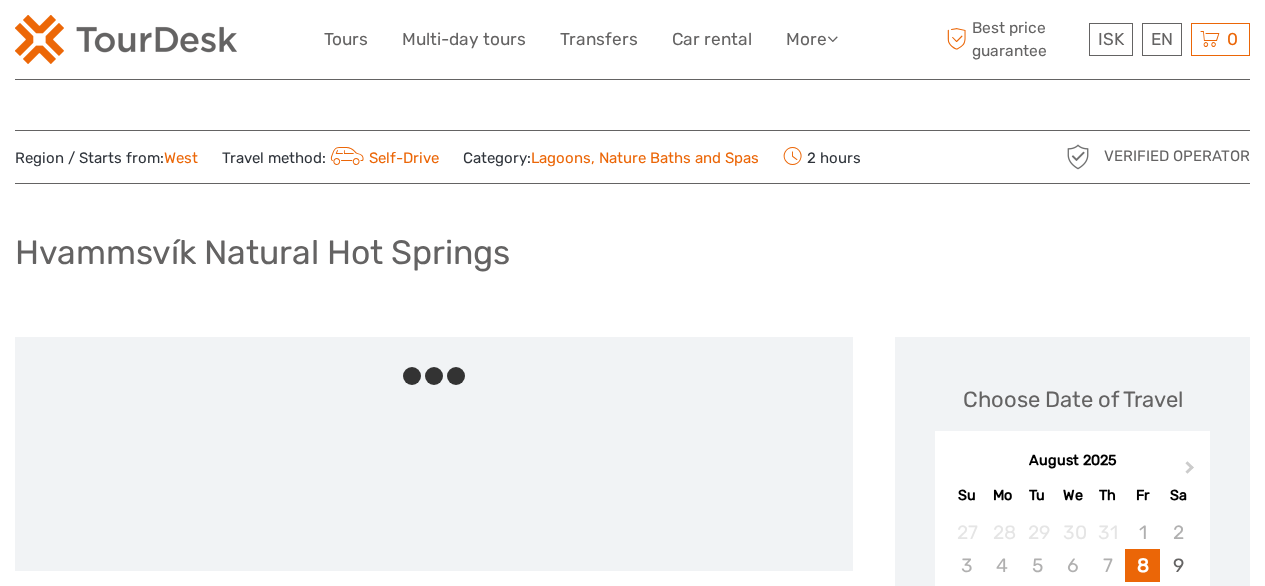 scroll, scrollTop: 0, scrollLeft: 0, axis: both 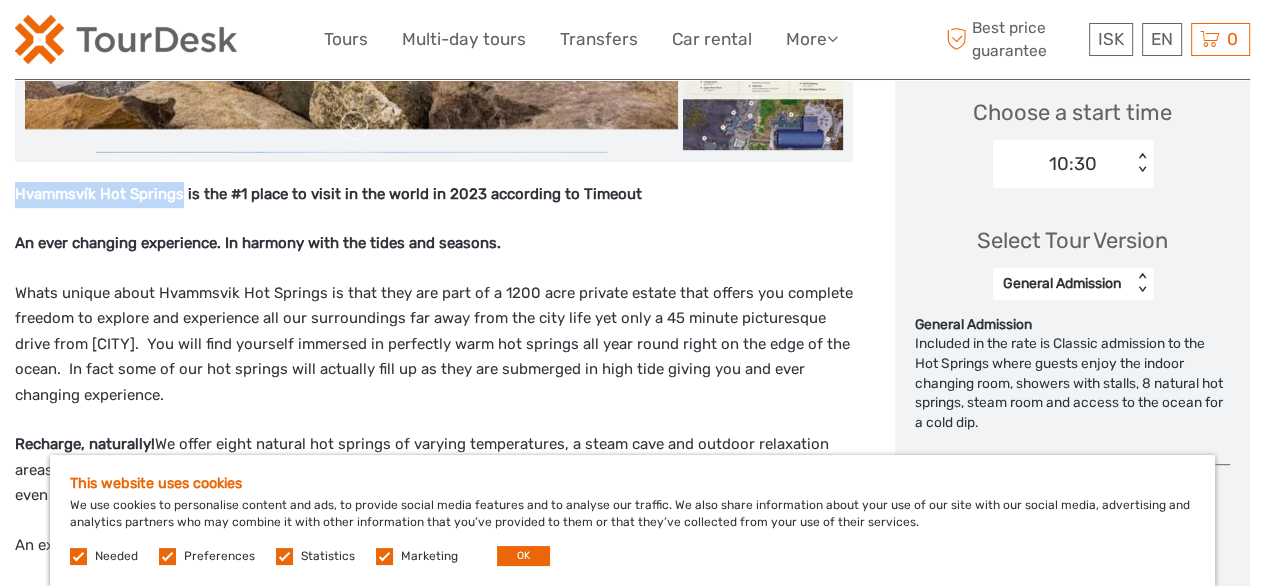 drag, startPoint x: 16, startPoint y: 187, endPoint x: 183, endPoint y: 202, distance: 167.6723 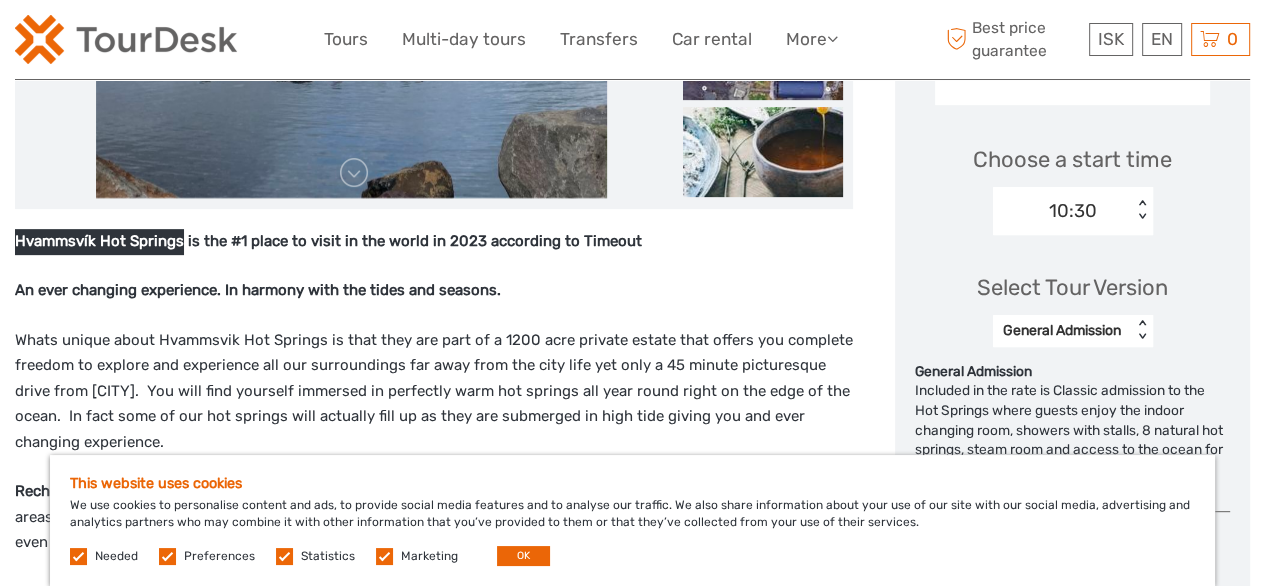 scroll, scrollTop: 724, scrollLeft: 0, axis: vertical 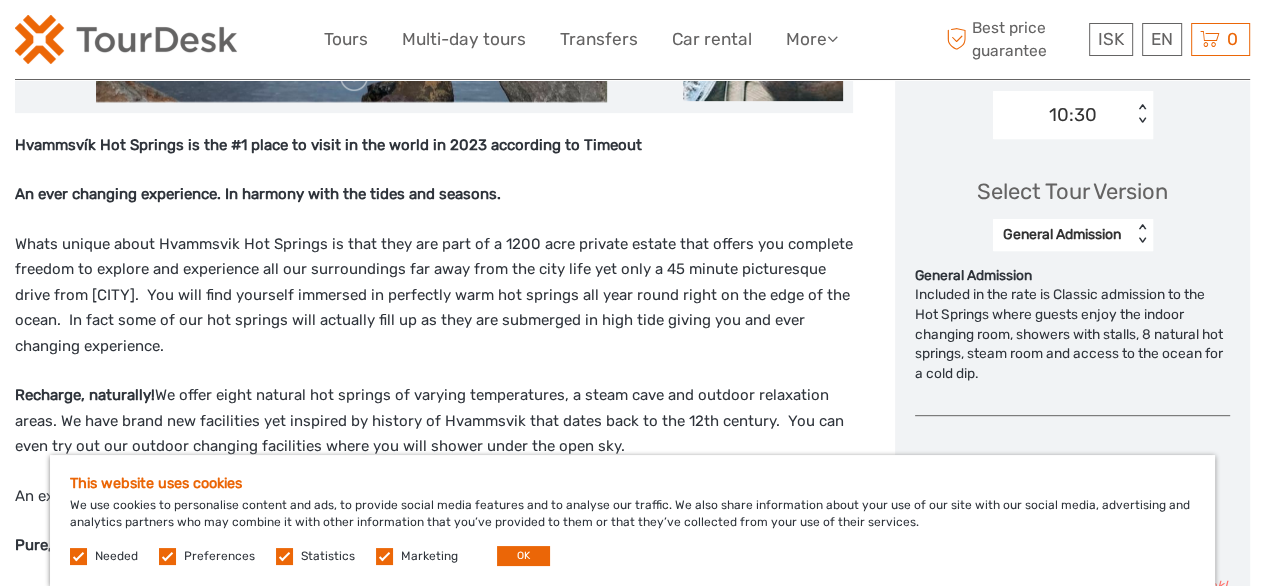 click at bounding box center [167, 556] 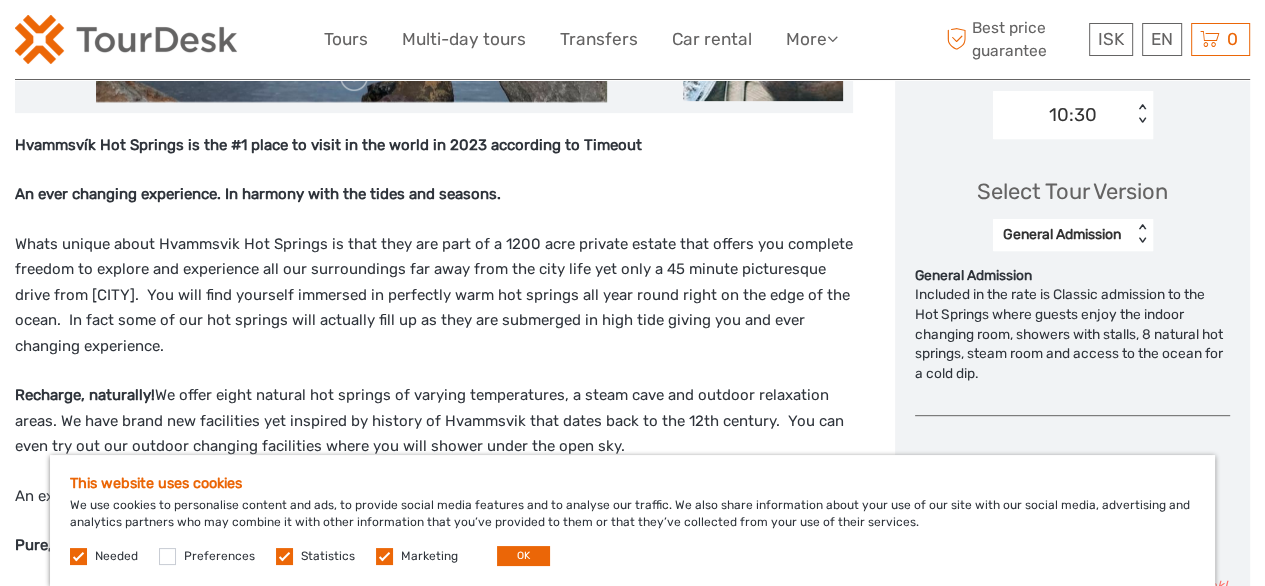 click at bounding box center [284, 556] 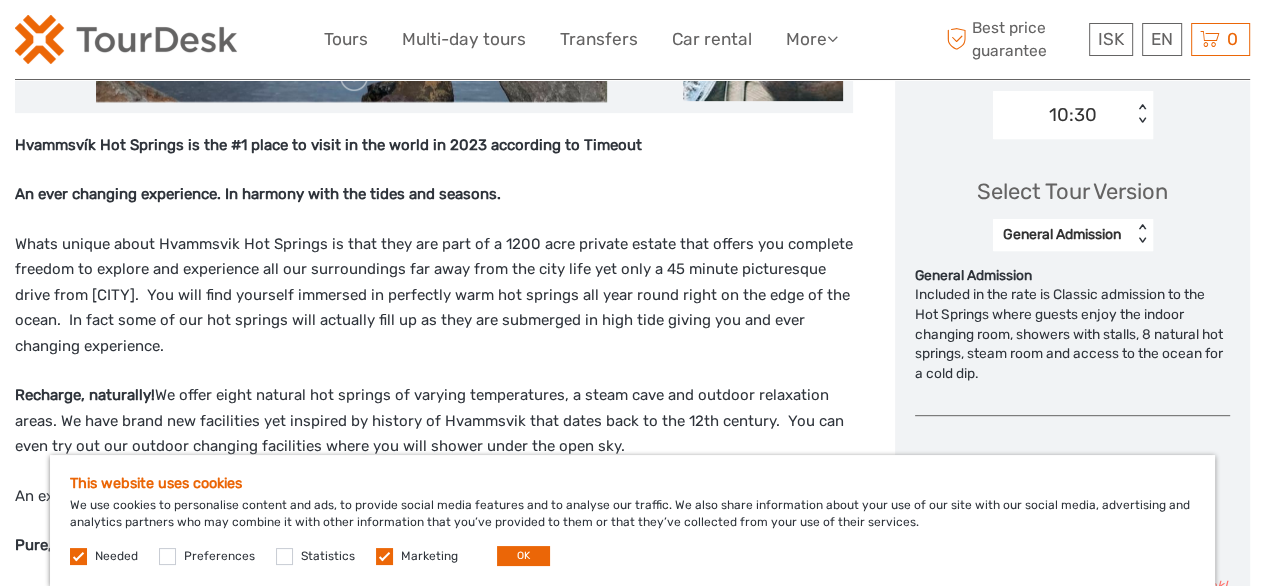 click at bounding box center (384, 556) 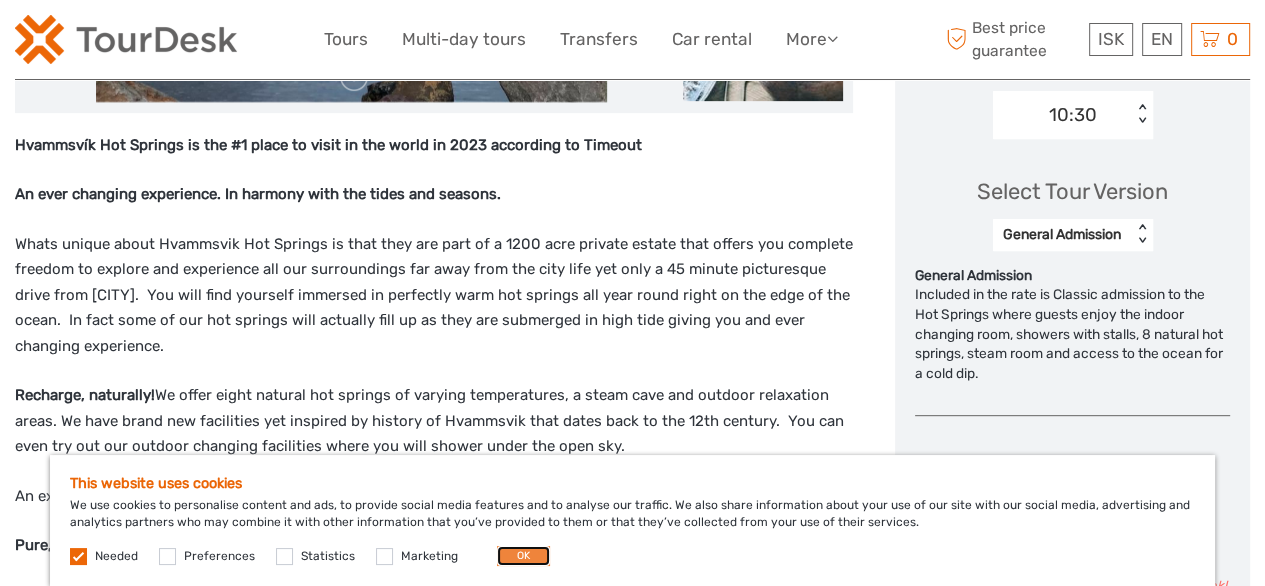 click on "OK" at bounding box center (523, 556) 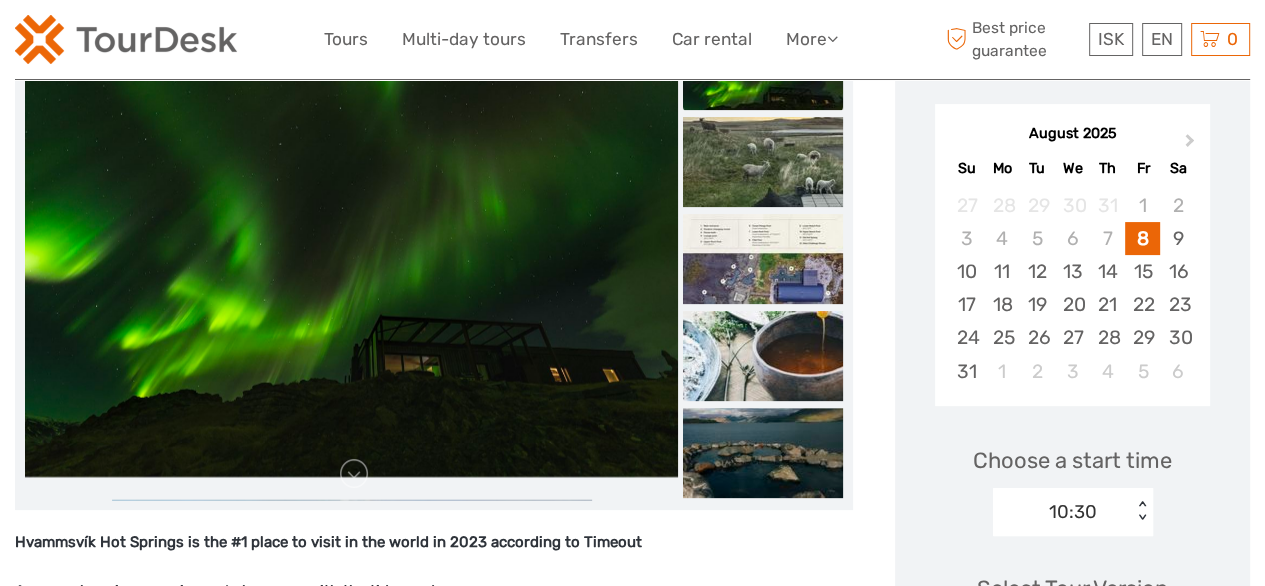 scroll, scrollTop: 324, scrollLeft: 0, axis: vertical 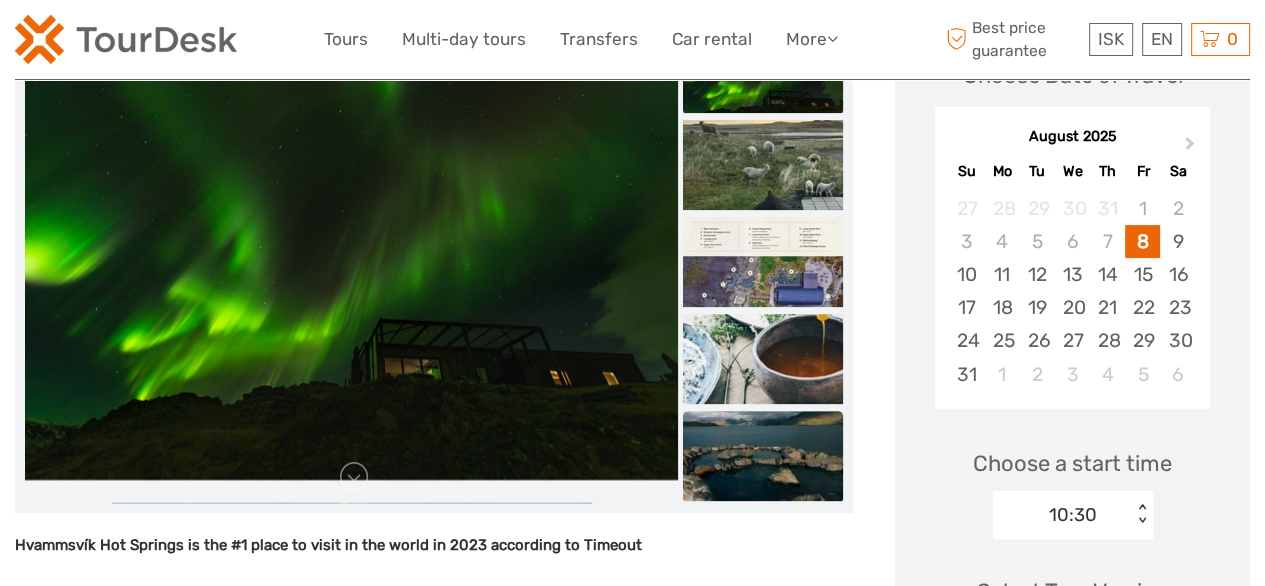 click at bounding box center (763, 456) 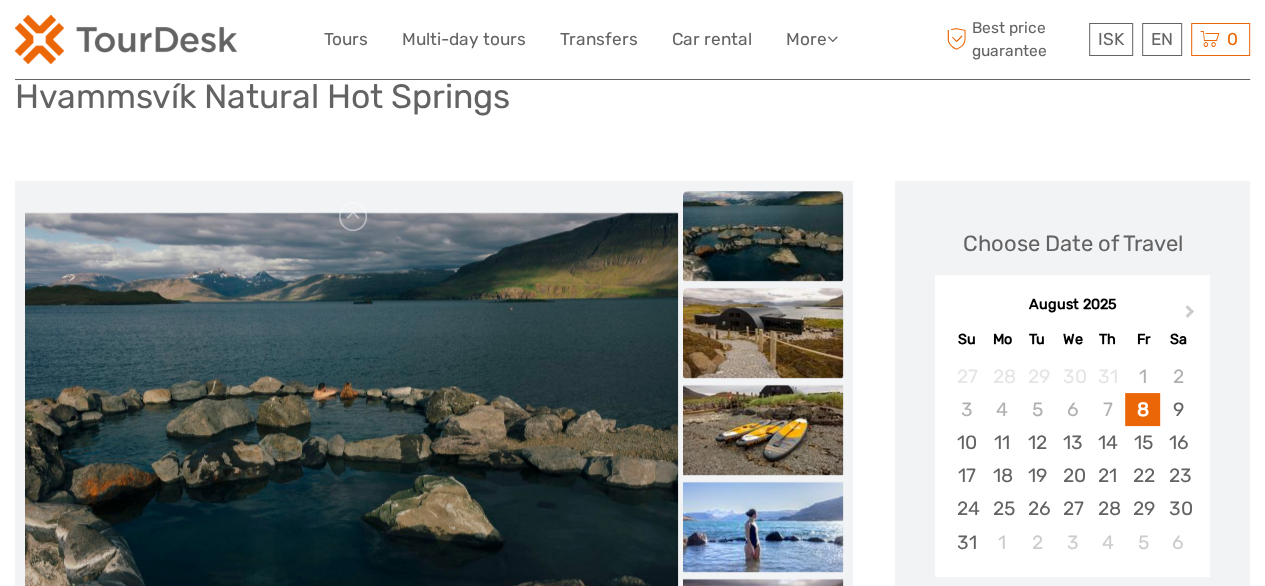 scroll, scrollTop: 150, scrollLeft: 0, axis: vertical 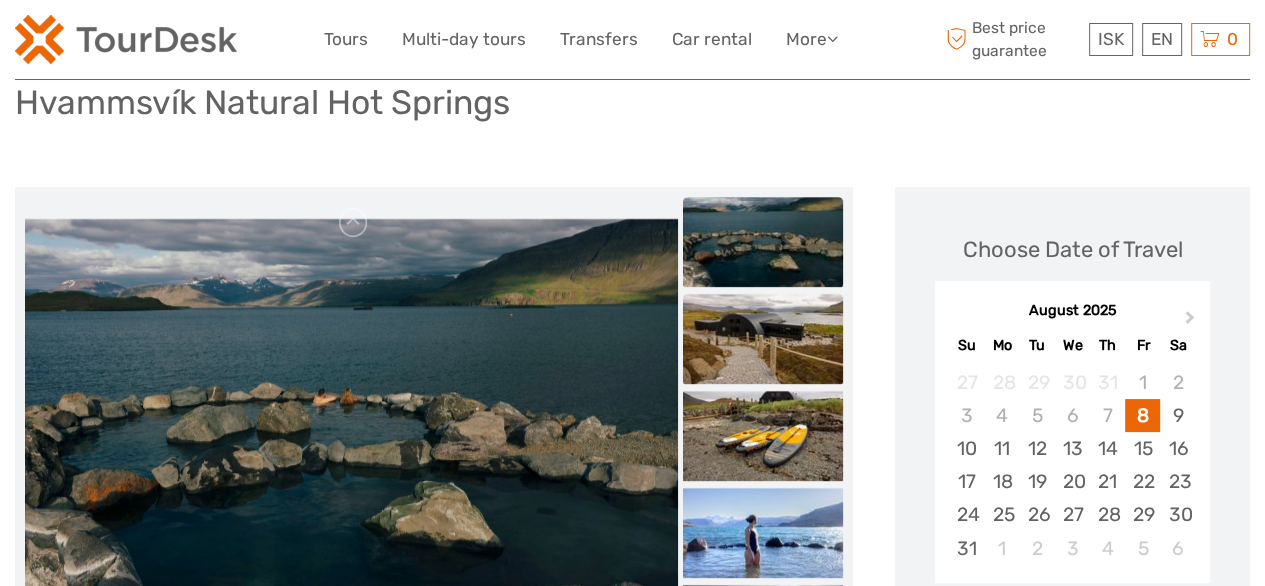 click at bounding box center (763, 339) 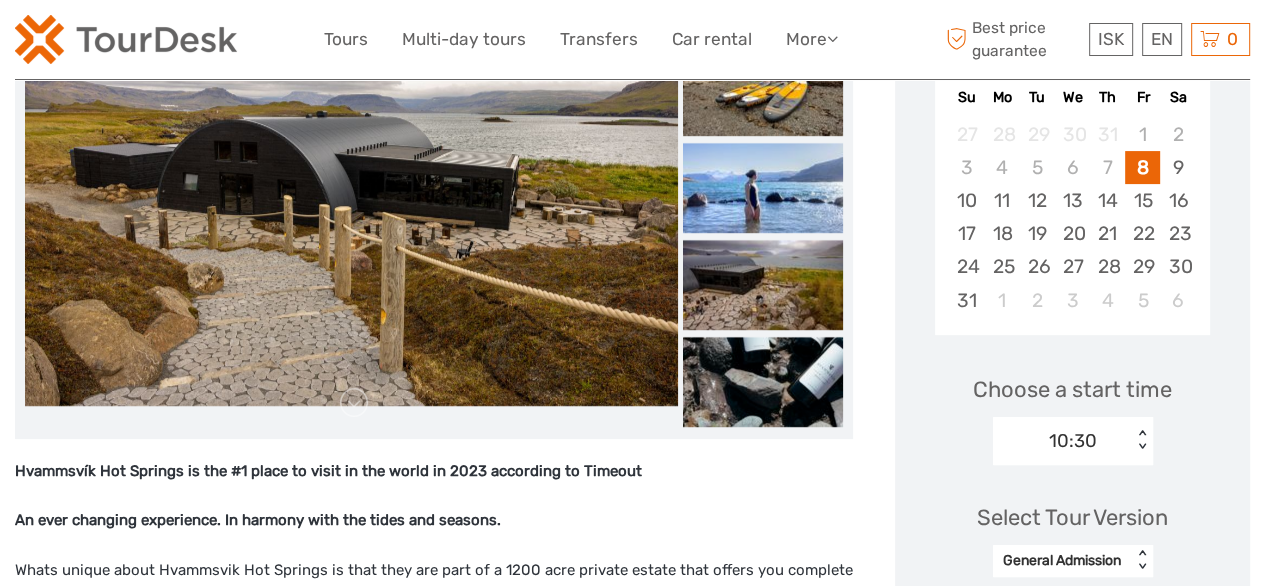 scroll, scrollTop: 400, scrollLeft: 0, axis: vertical 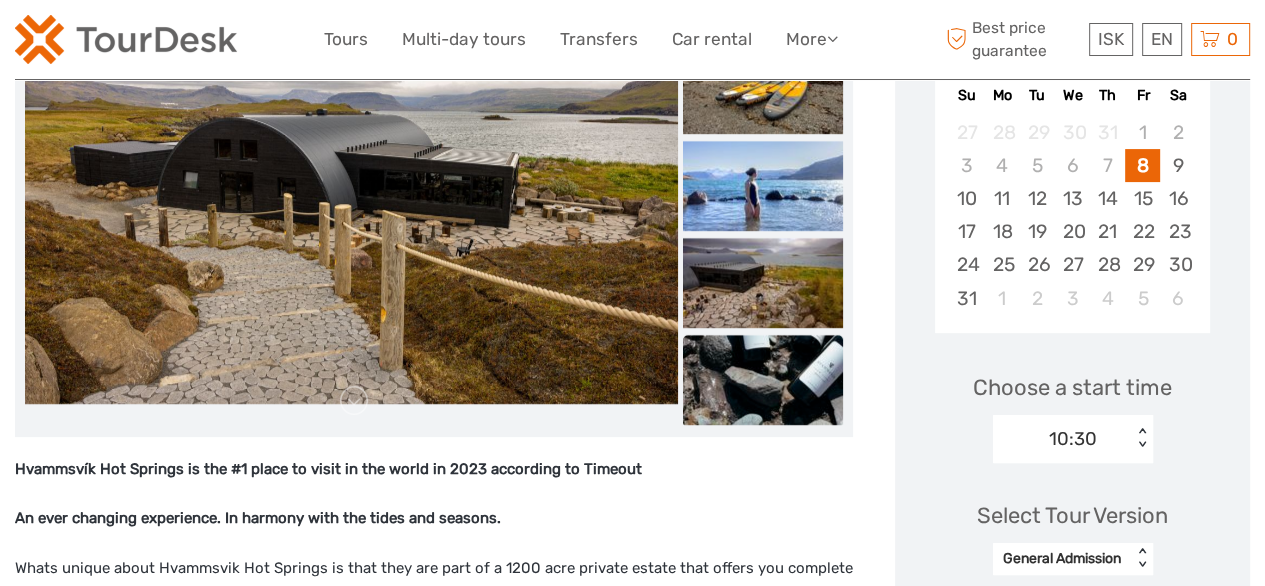 click at bounding box center (763, 380) 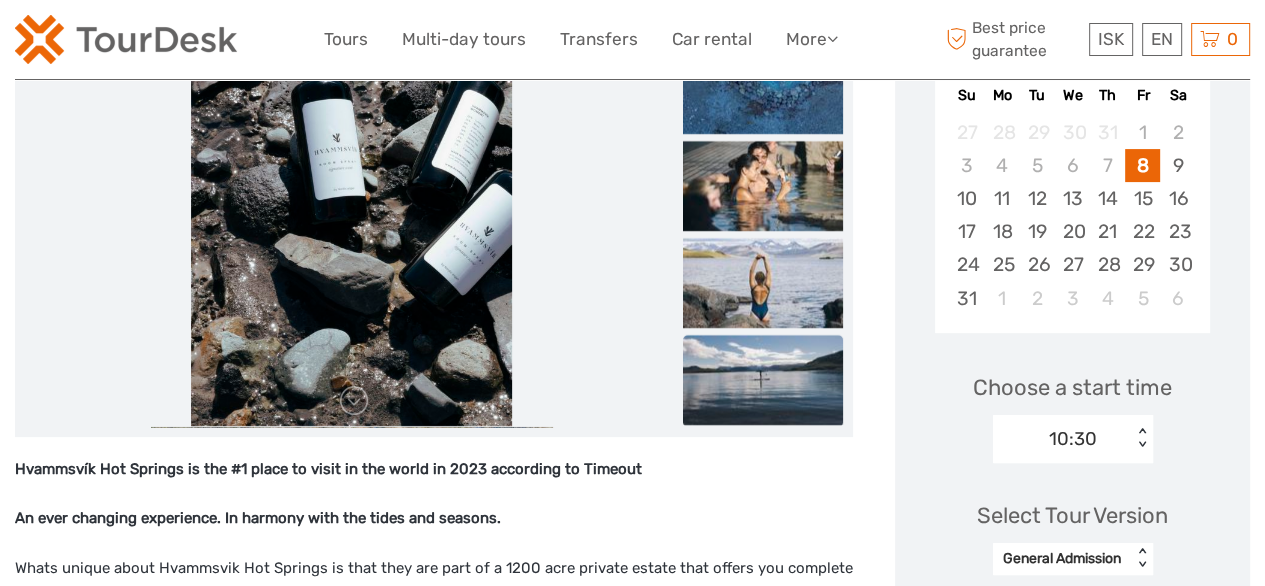 click at bounding box center (763, 380) 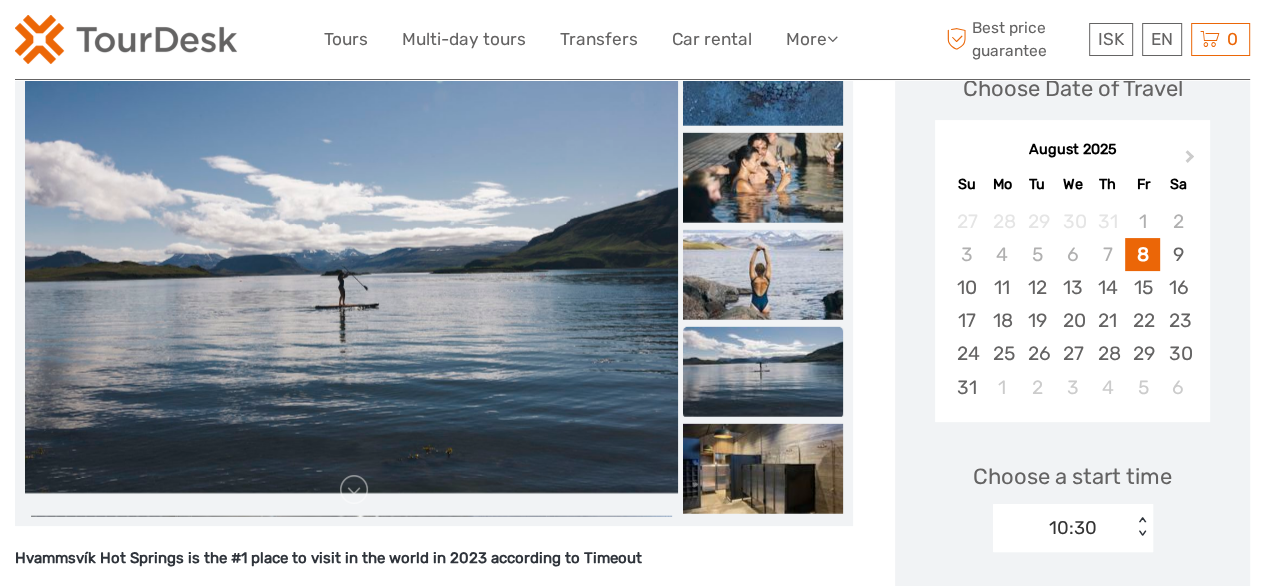 scroll, scrollTop: 300, scrollLeft: 0, axis: vertical 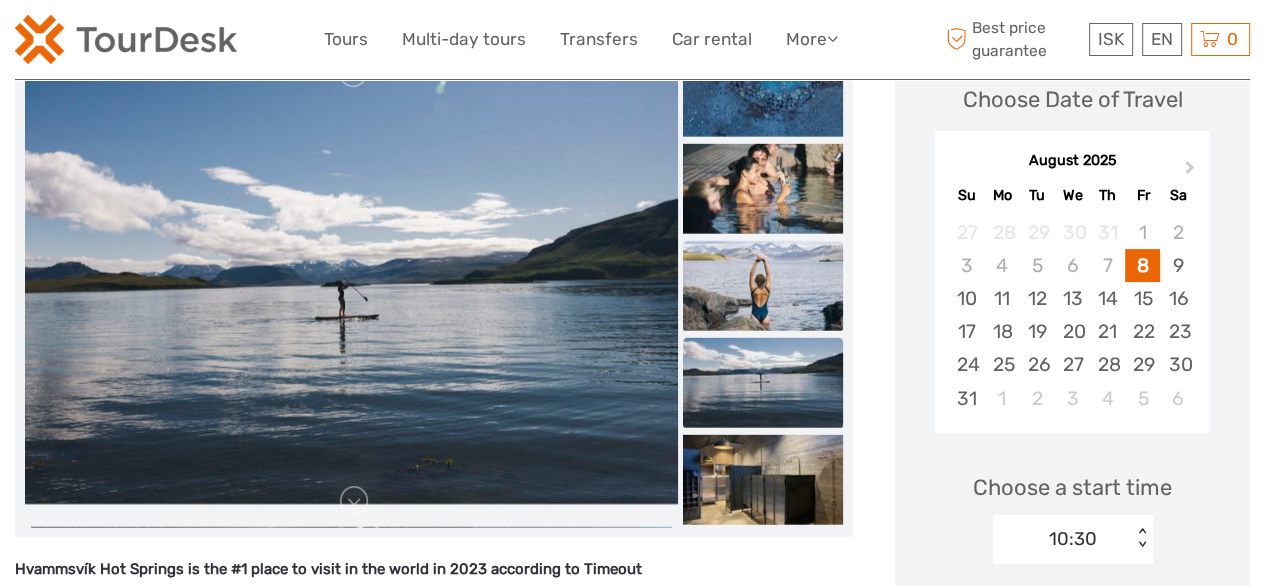 click at bounding box center [763, 285] 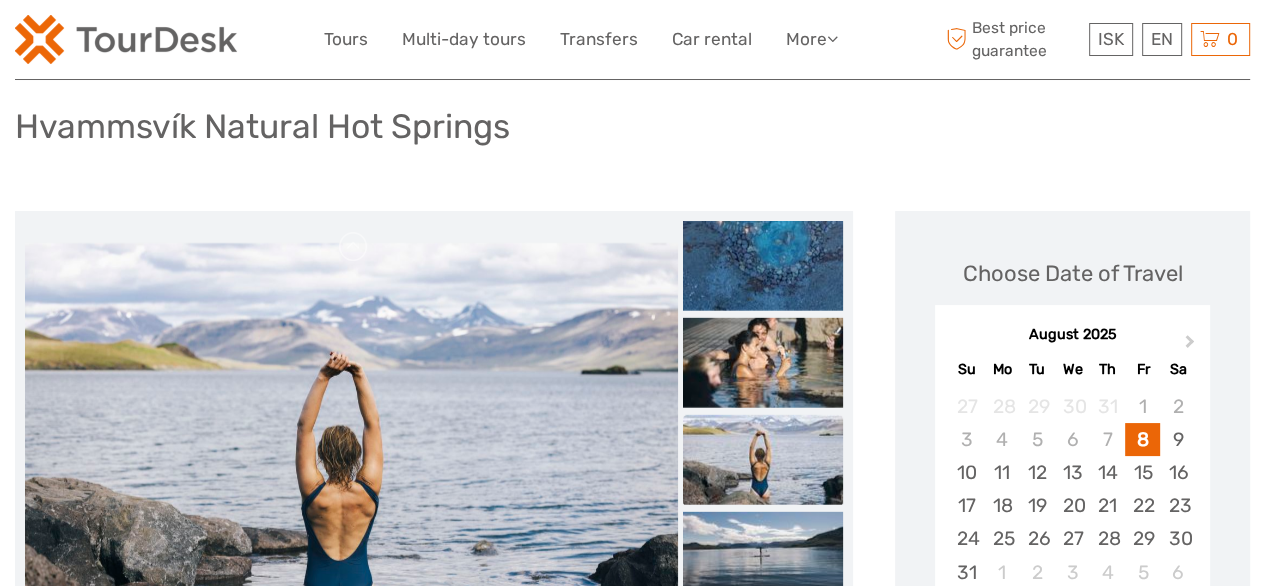 scroll, scrollTop: 124, scrollLeft: 0, axis: vertical 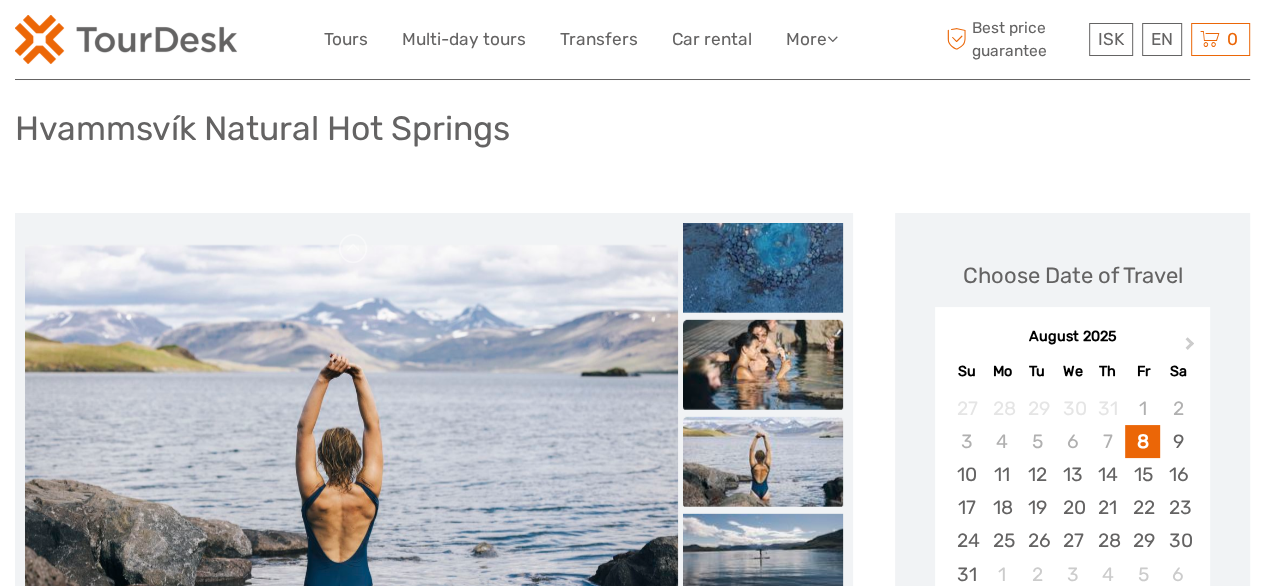 click at bounding box center [763, 364] 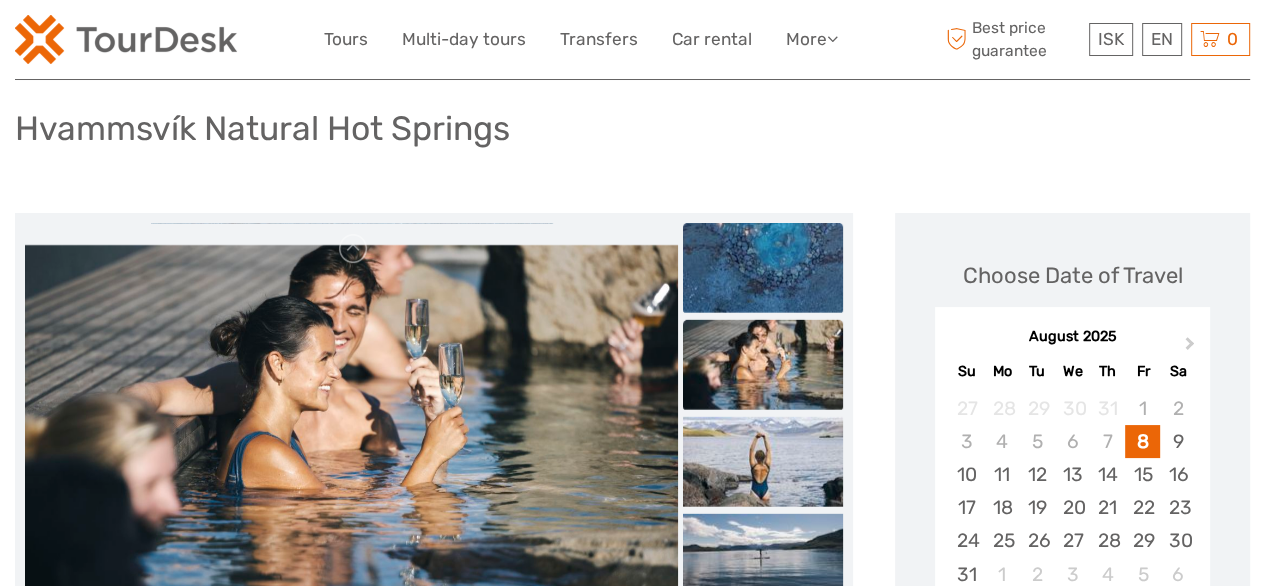 click at bounding box center [763, 267] 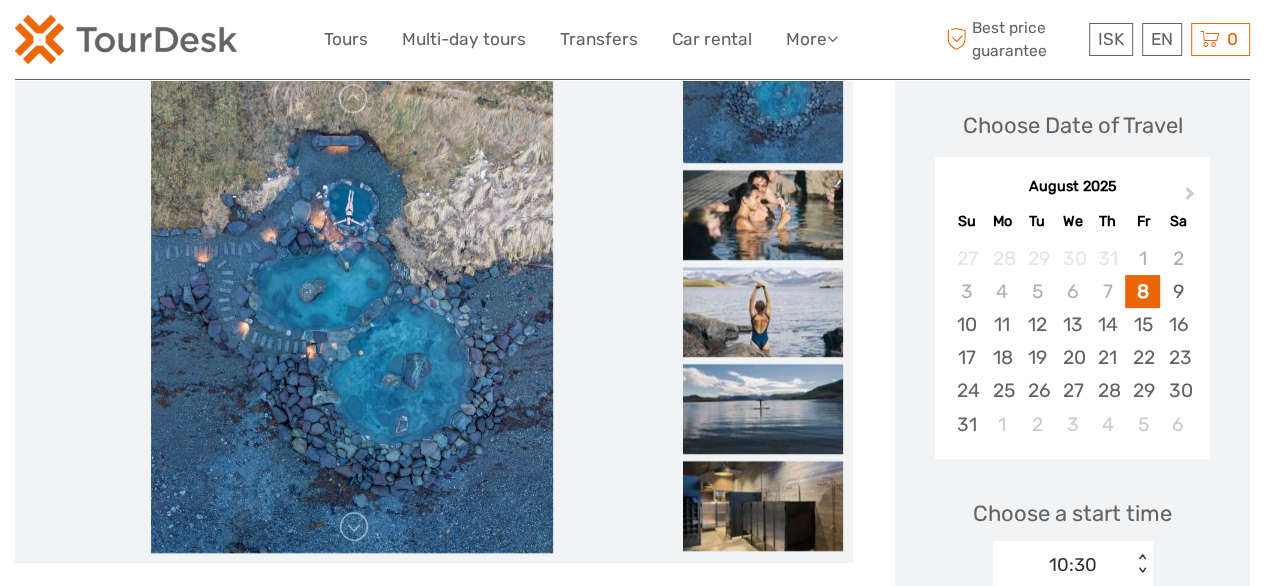 scroll, scrollTop: 275, scrollLeft: 0, axis: vertical 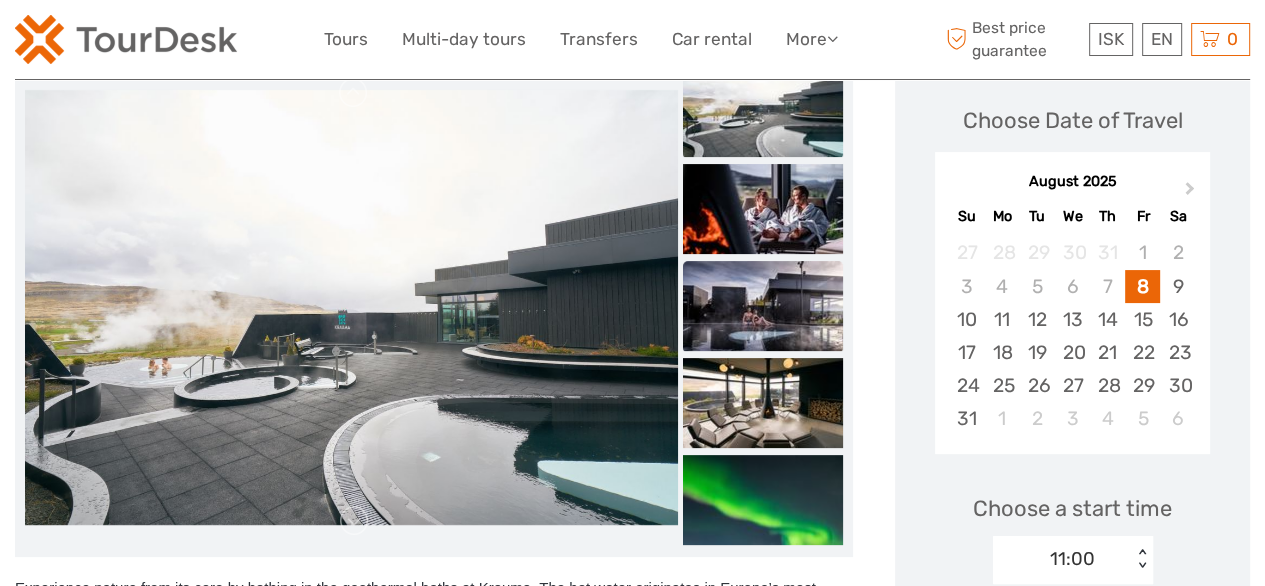click at bounding box center [763, 306] 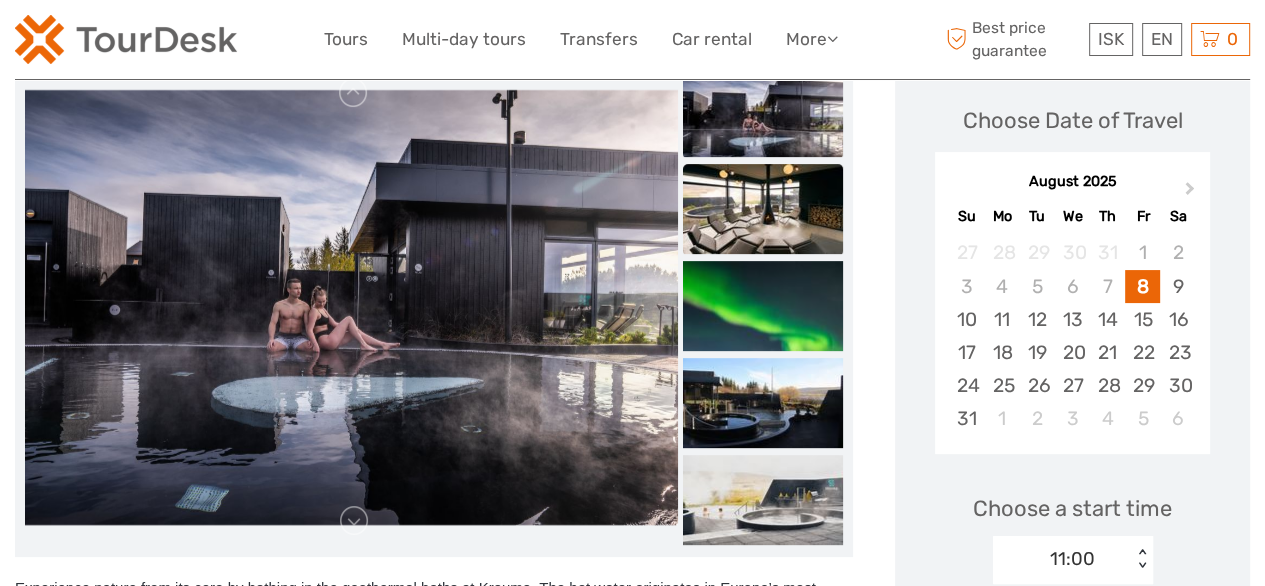 click at bounding box center (763, 209) 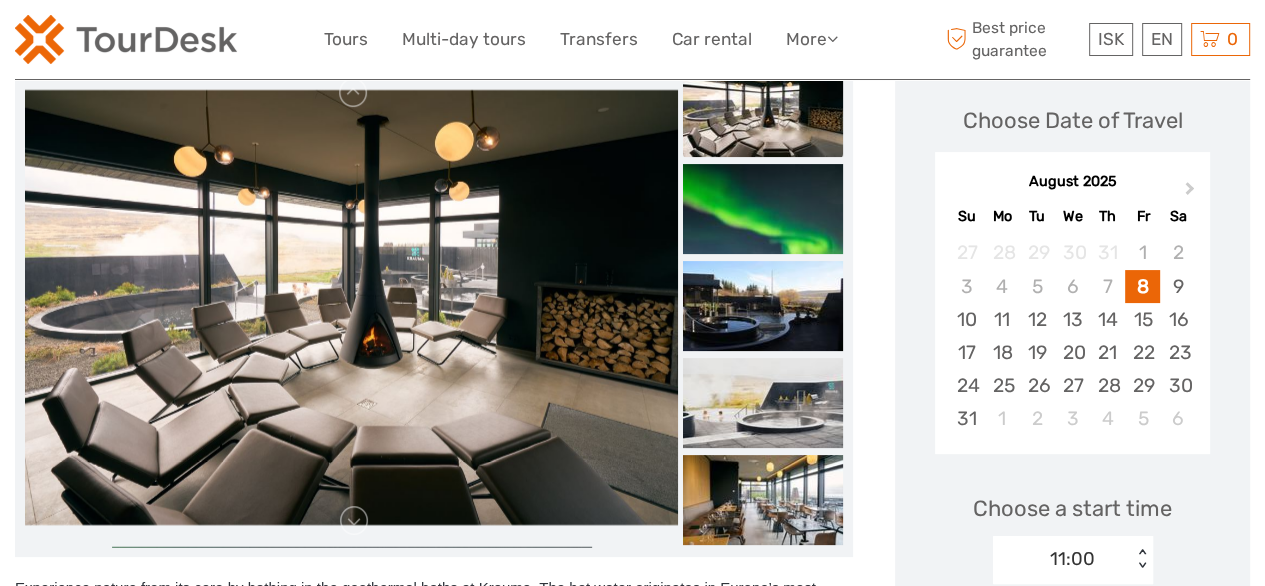 click at bounding box center (763, 112) 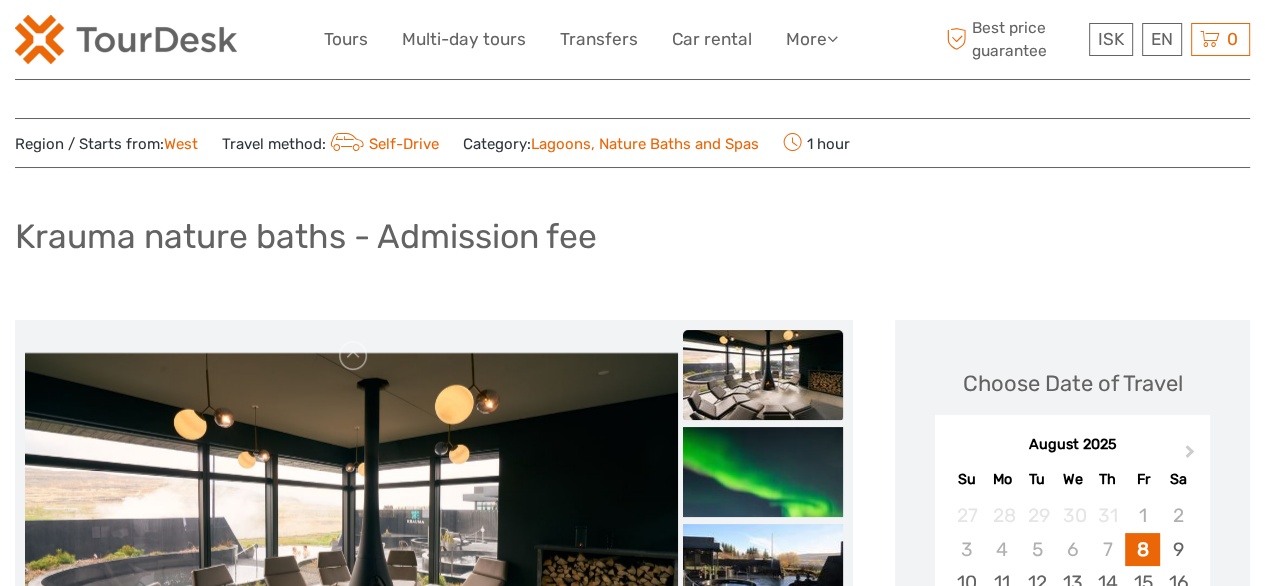scroll, scrollTop: 0, scrollLeft: 0, axis: both 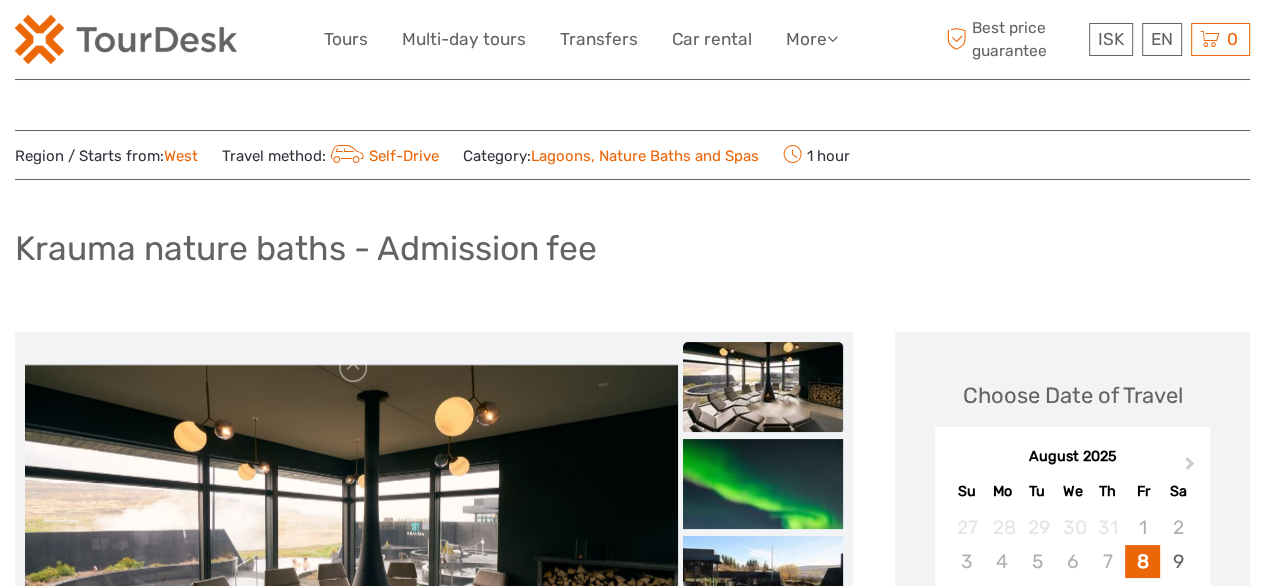 click at bounding box center (763, 387) 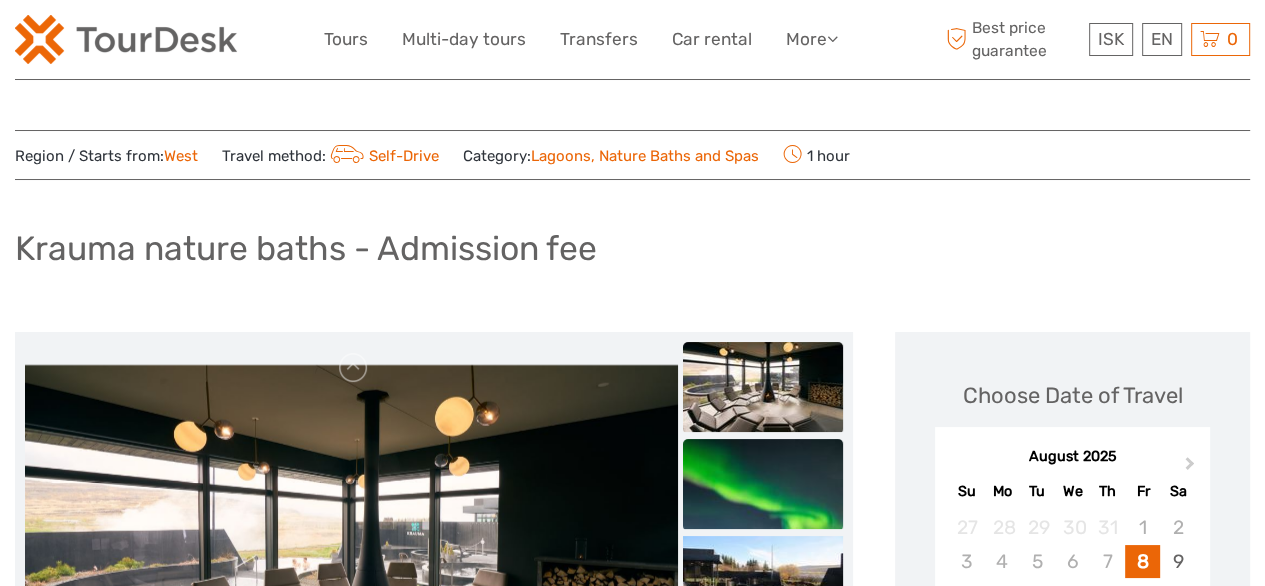 click at bounding box center [763, 484] 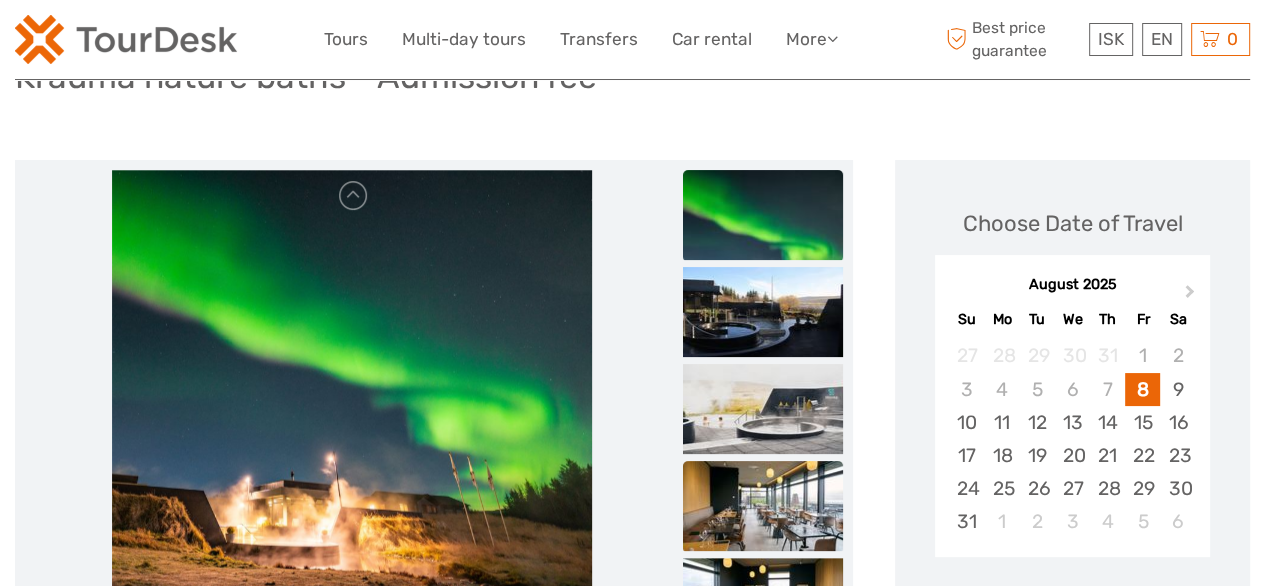 scroll, scrollTop: 200, scrollLeft: 0, axis: vertical 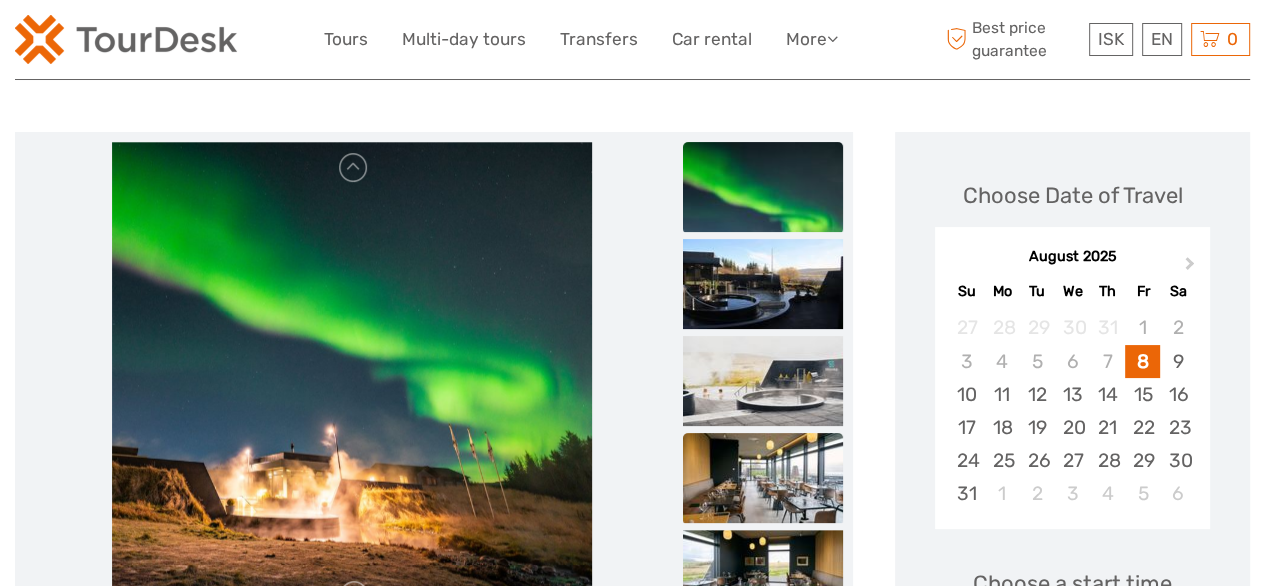 click at bounding box center [763, 478] 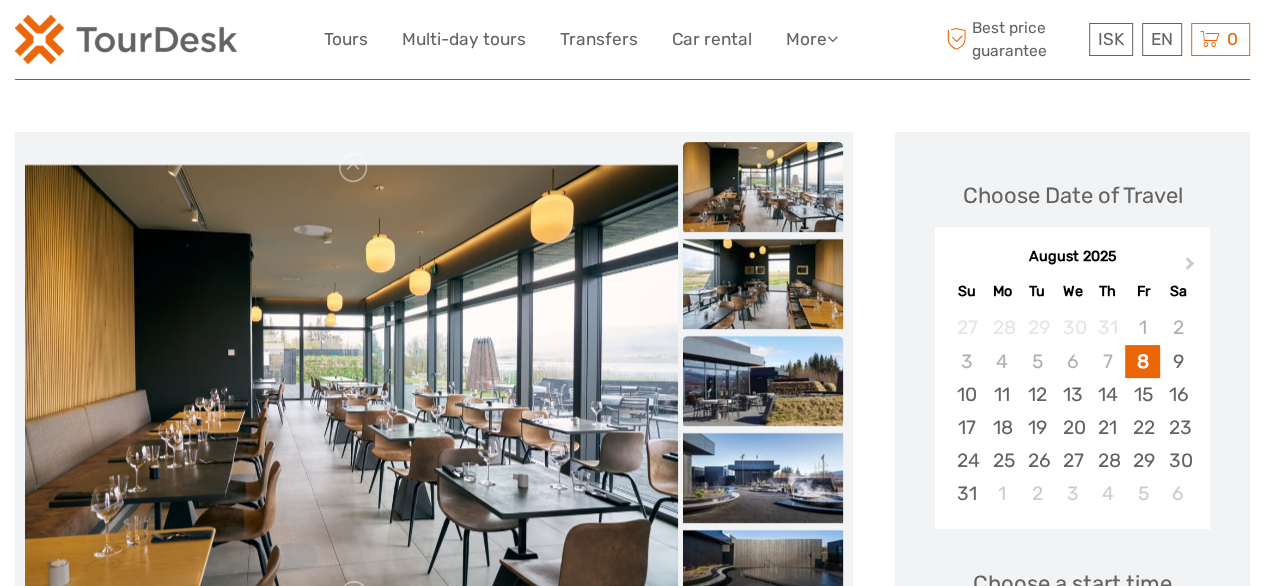 click at bounding box center (763, 381) 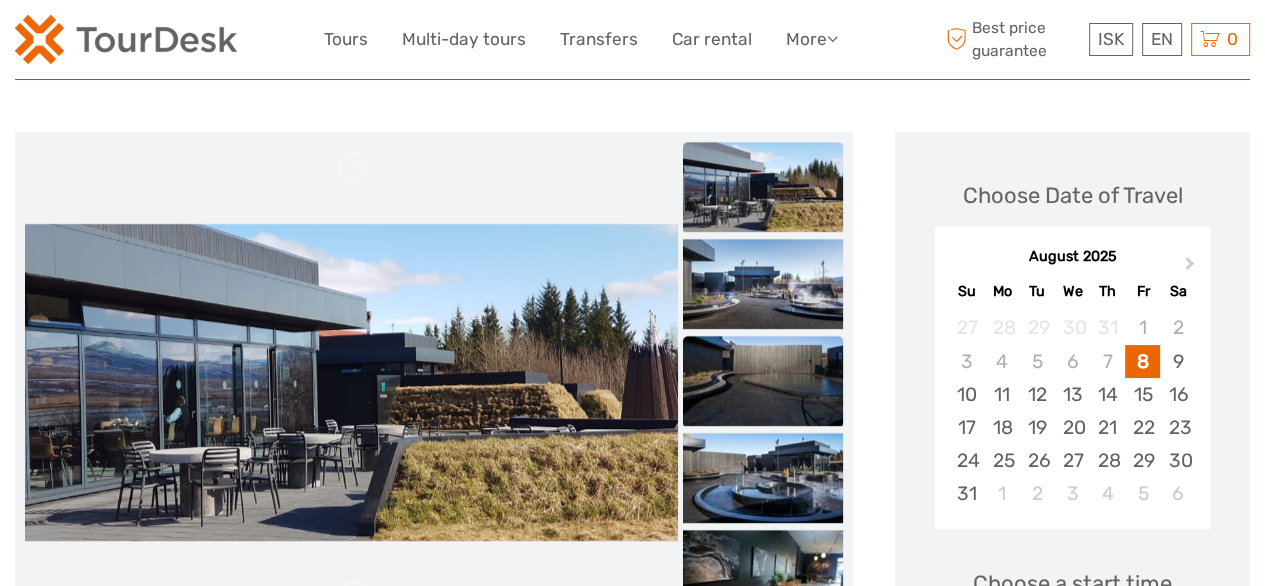 click at bounding box center (763, 381) 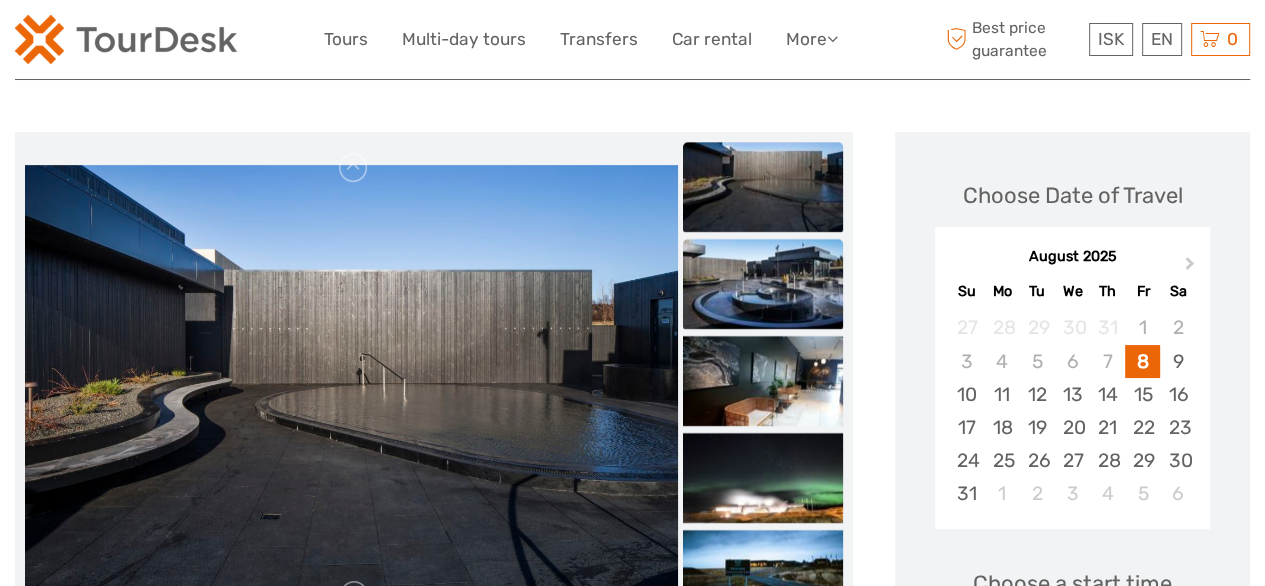 click at bounding box center [763, 284] 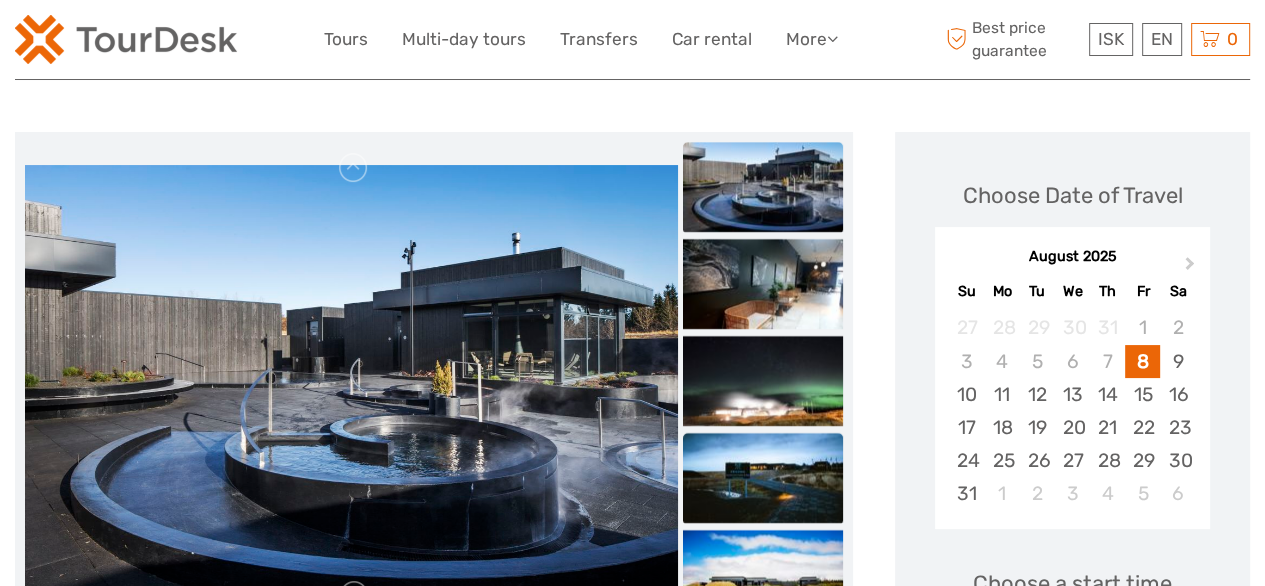 click at bounding box center [763, 478] 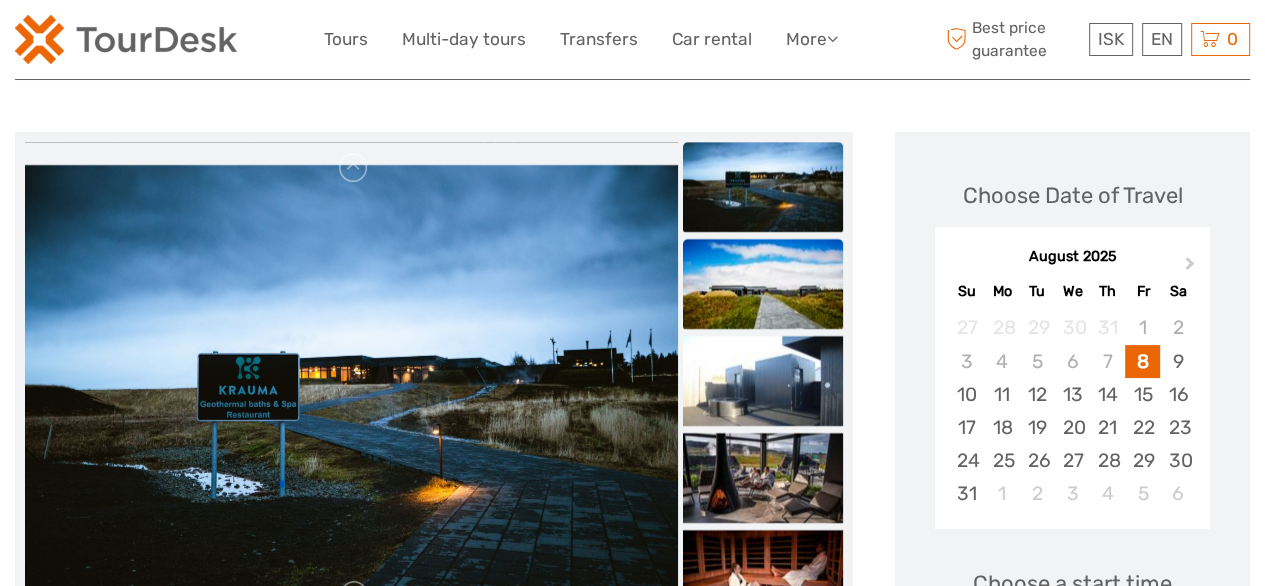 click at bounding box center [763, 284] 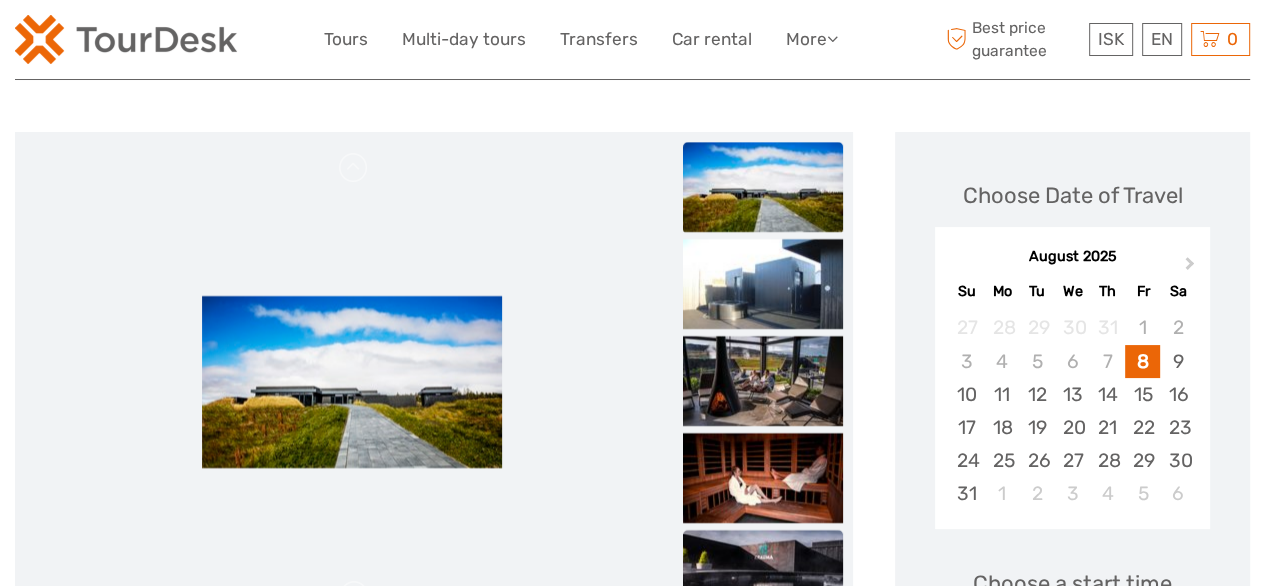 click at bounding box center (763, 575) 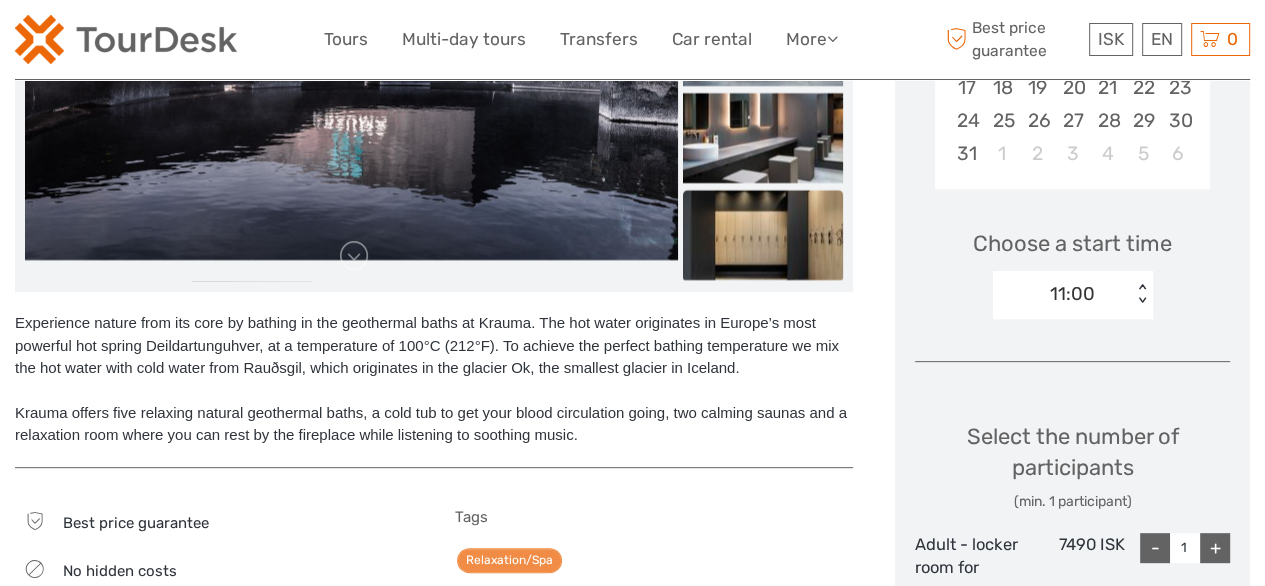 scroll, scrollTop: 575, scrollLeft: 0, axis: vertical 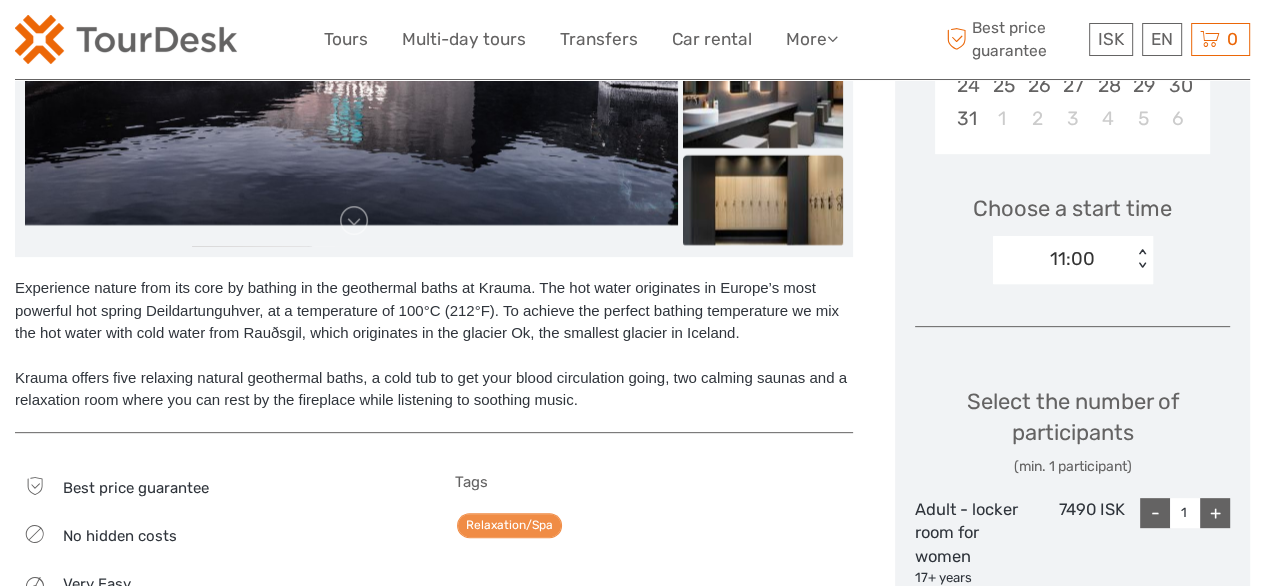 click at bounding box center (763, 200) 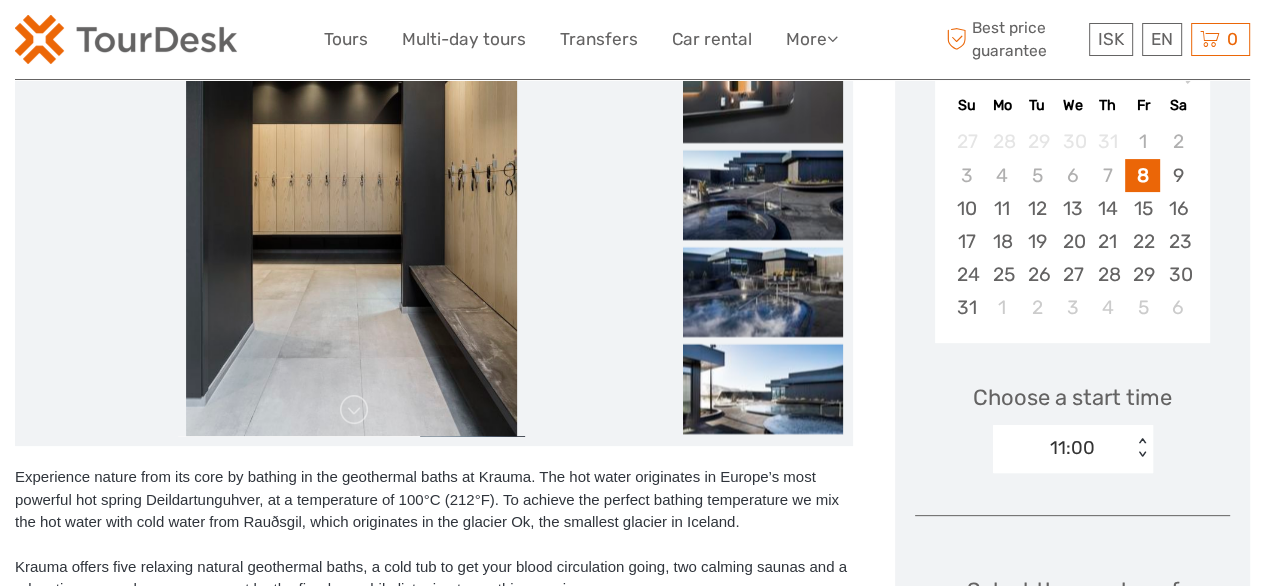 scroll, scrollTop: 375, scrollLeft: 0, axis: vertical 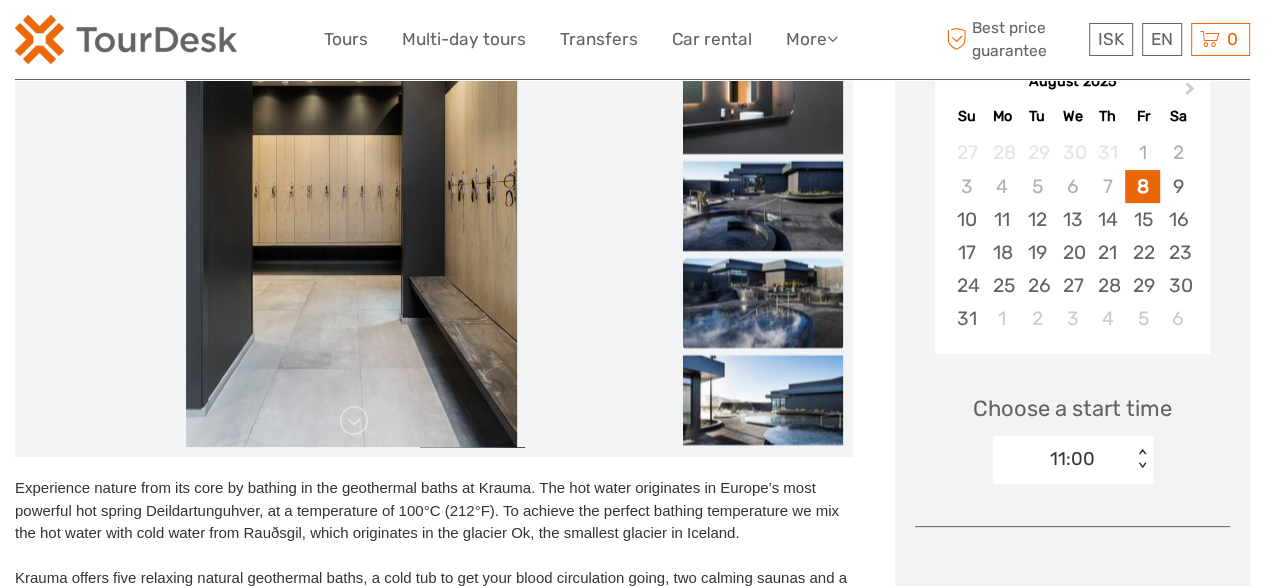 click at bounding box center [763, 303] 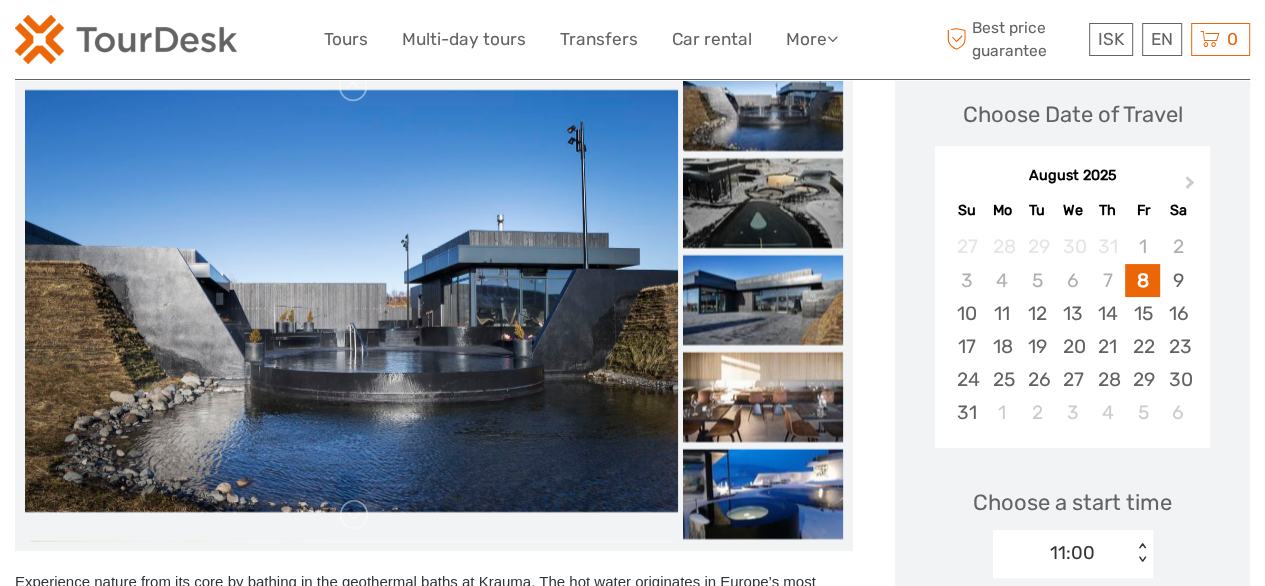 scroll, scrollTop: 0, scrollLeft: 0, axis: both 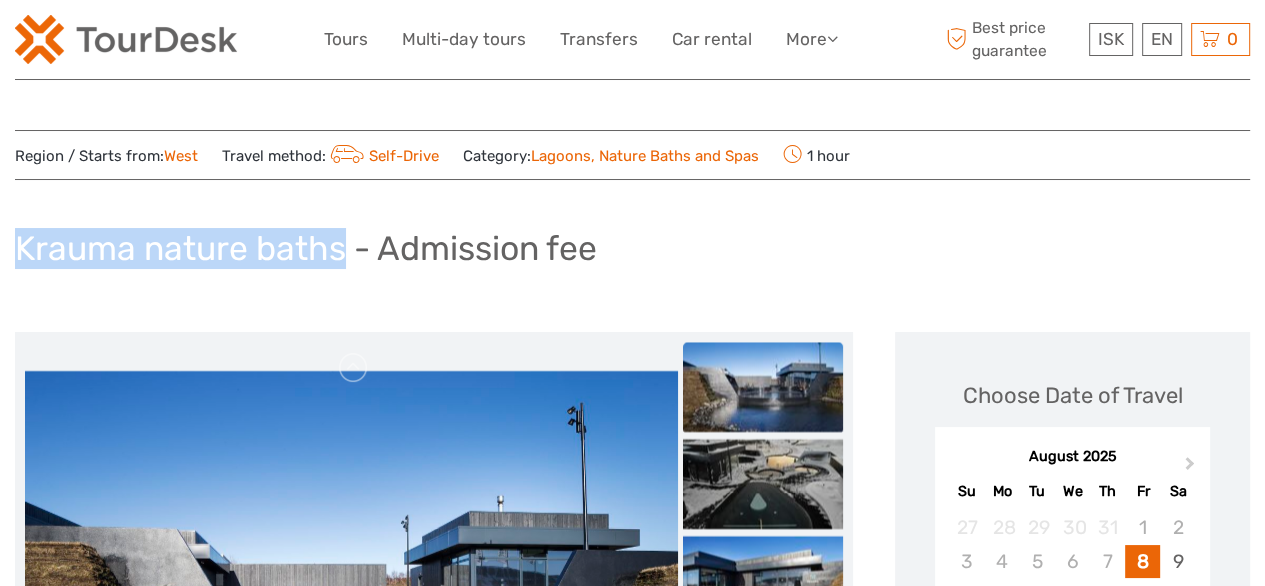 drag, startPoint x: 18, startPoint y: 242, endPoint x: 339, endPoint y: 270, distance: 322.21887 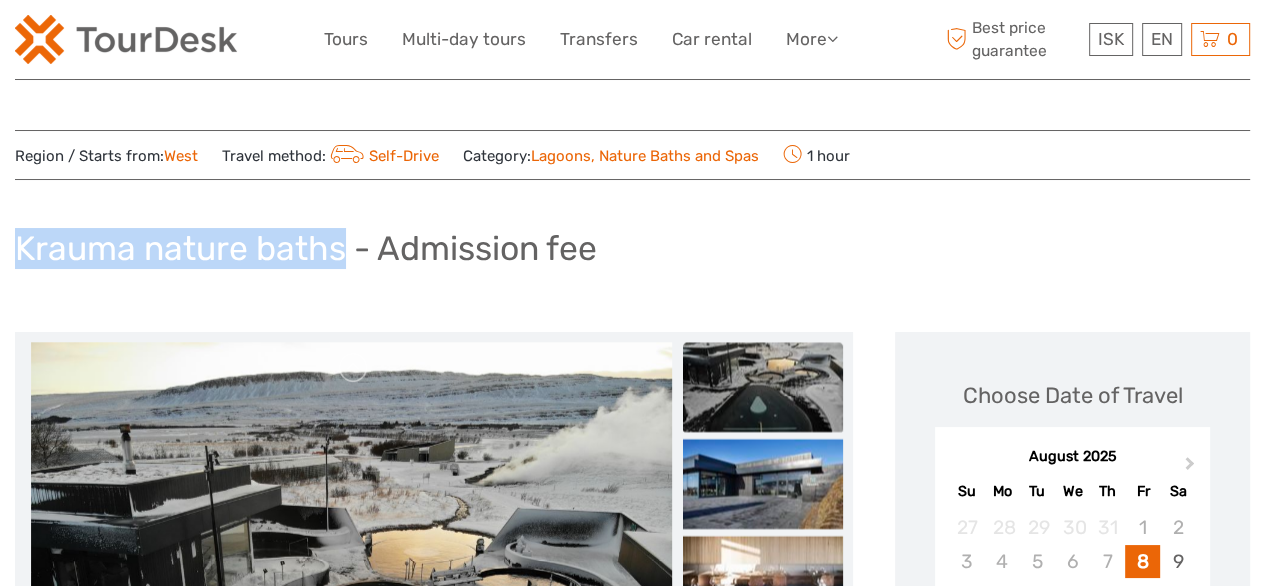 copy on "Krauma nature baths" 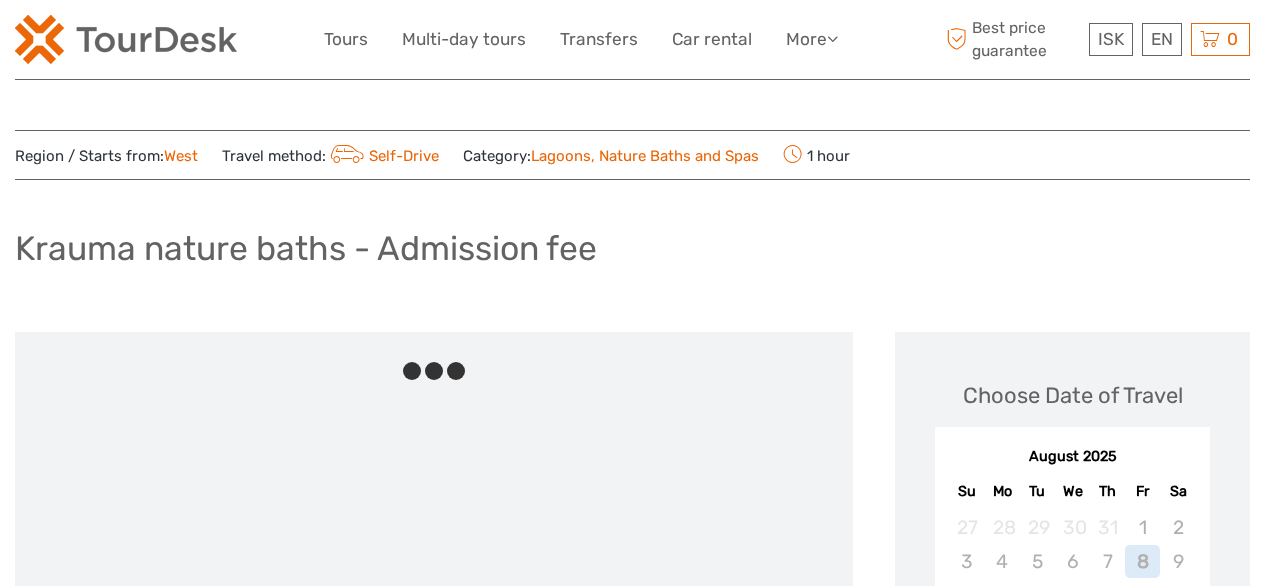 scroll, scrollTop: 0, scrollLeft: 0, axis: both 